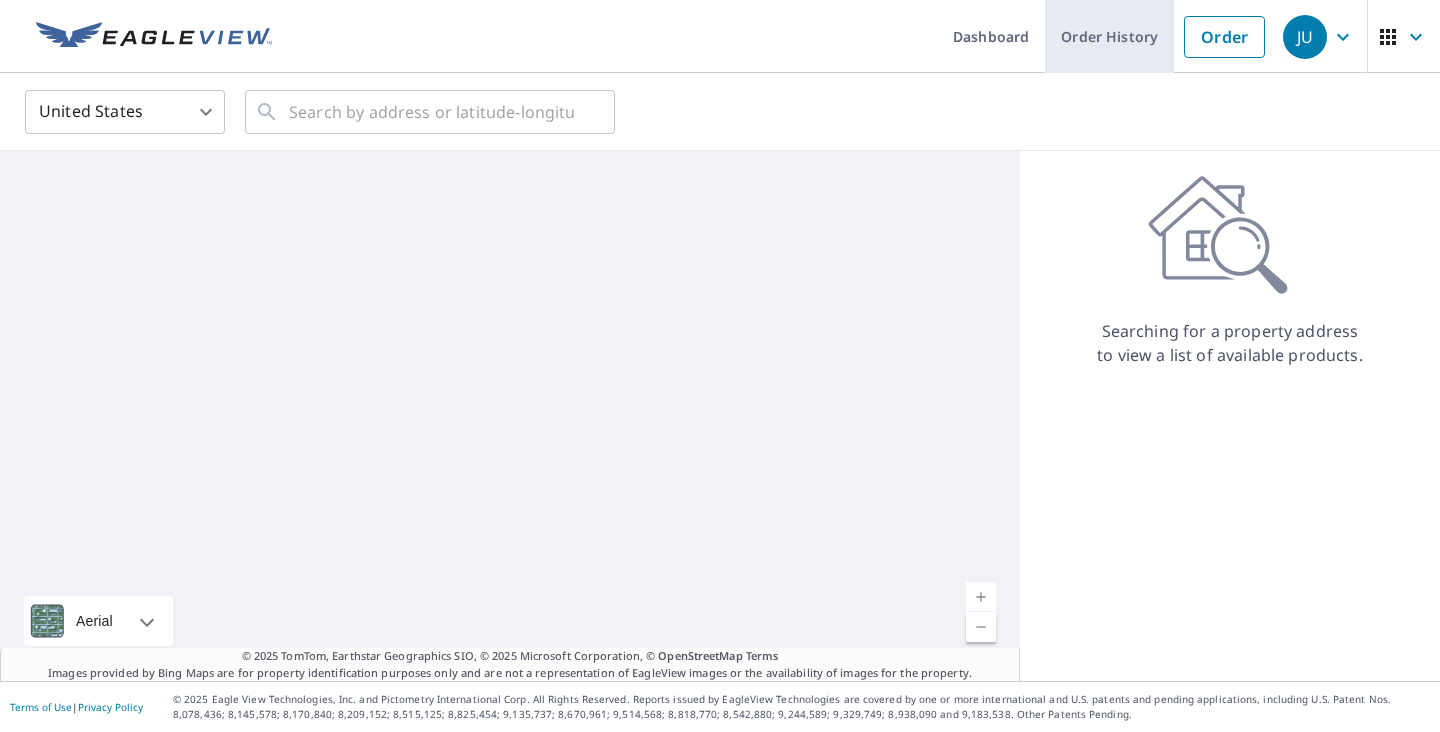 scroll, scrollTop: 0, scrollLeft: 0, axis: both 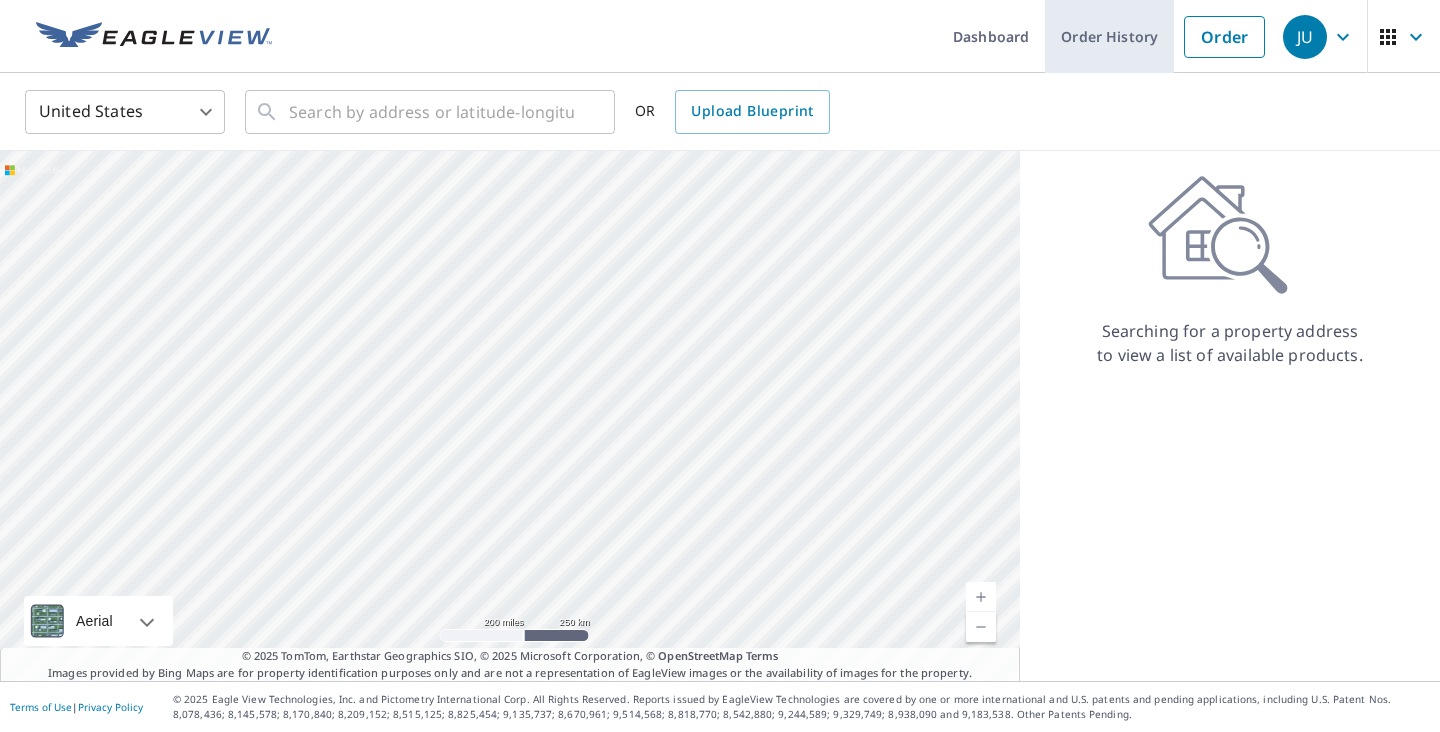 click on "Order History" at bounding box center [1109, 36] 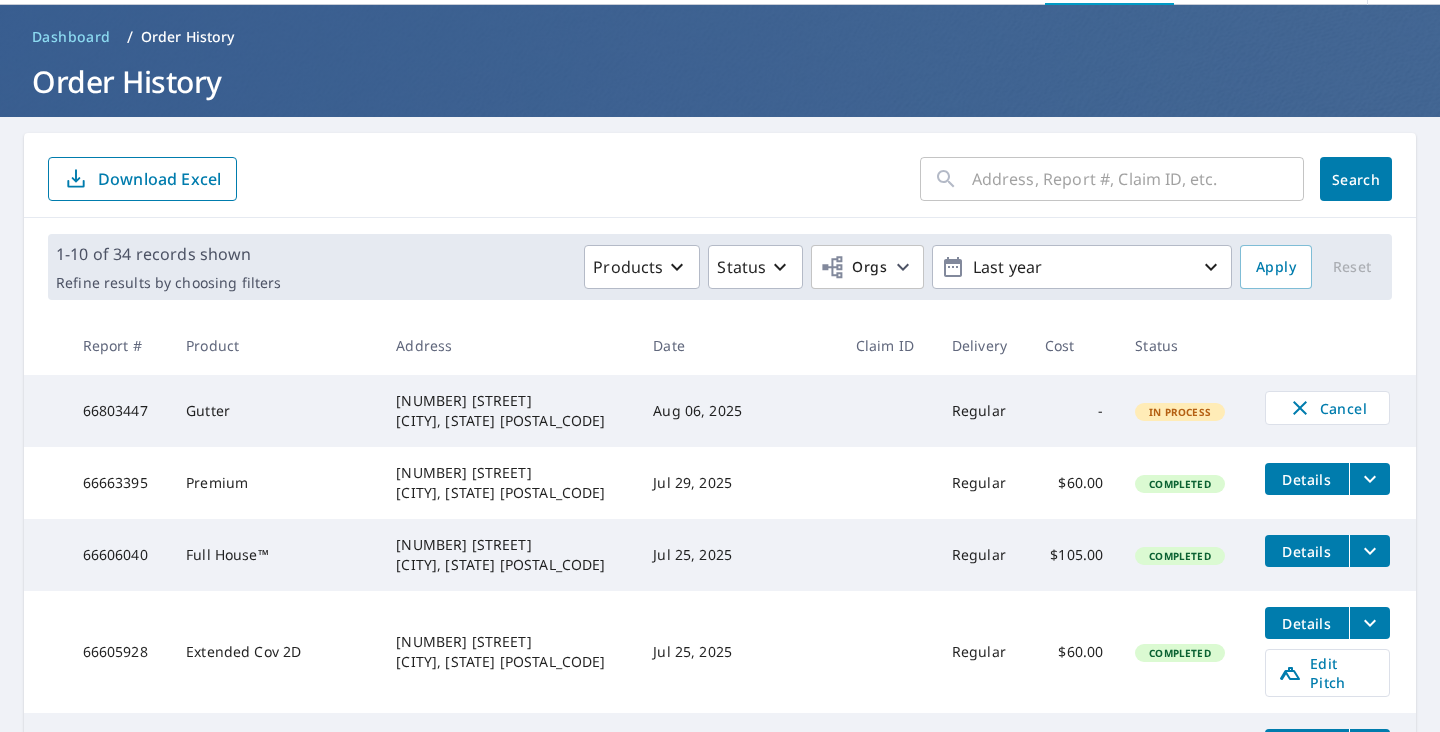 scroll, scrollTop: 74, scrollLeft: 0, axis: vertical 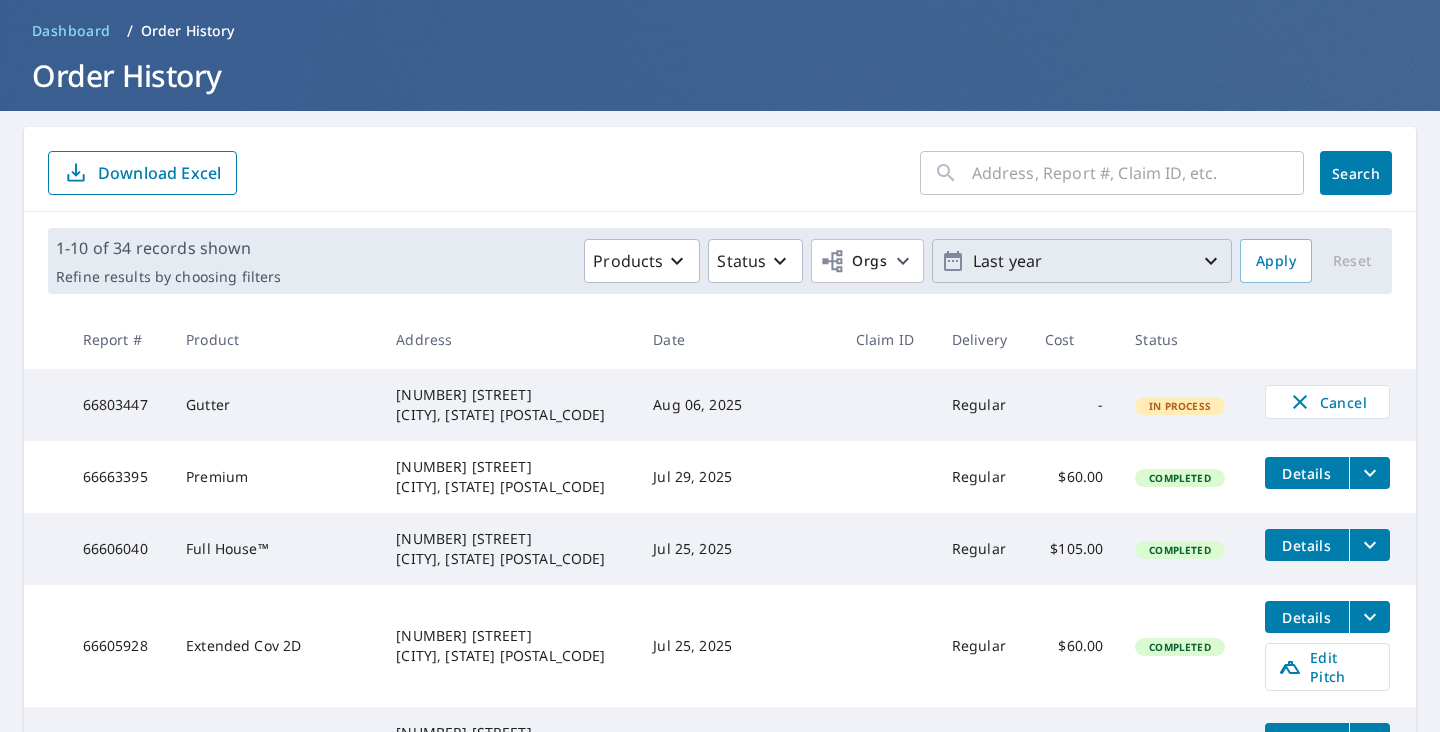 click 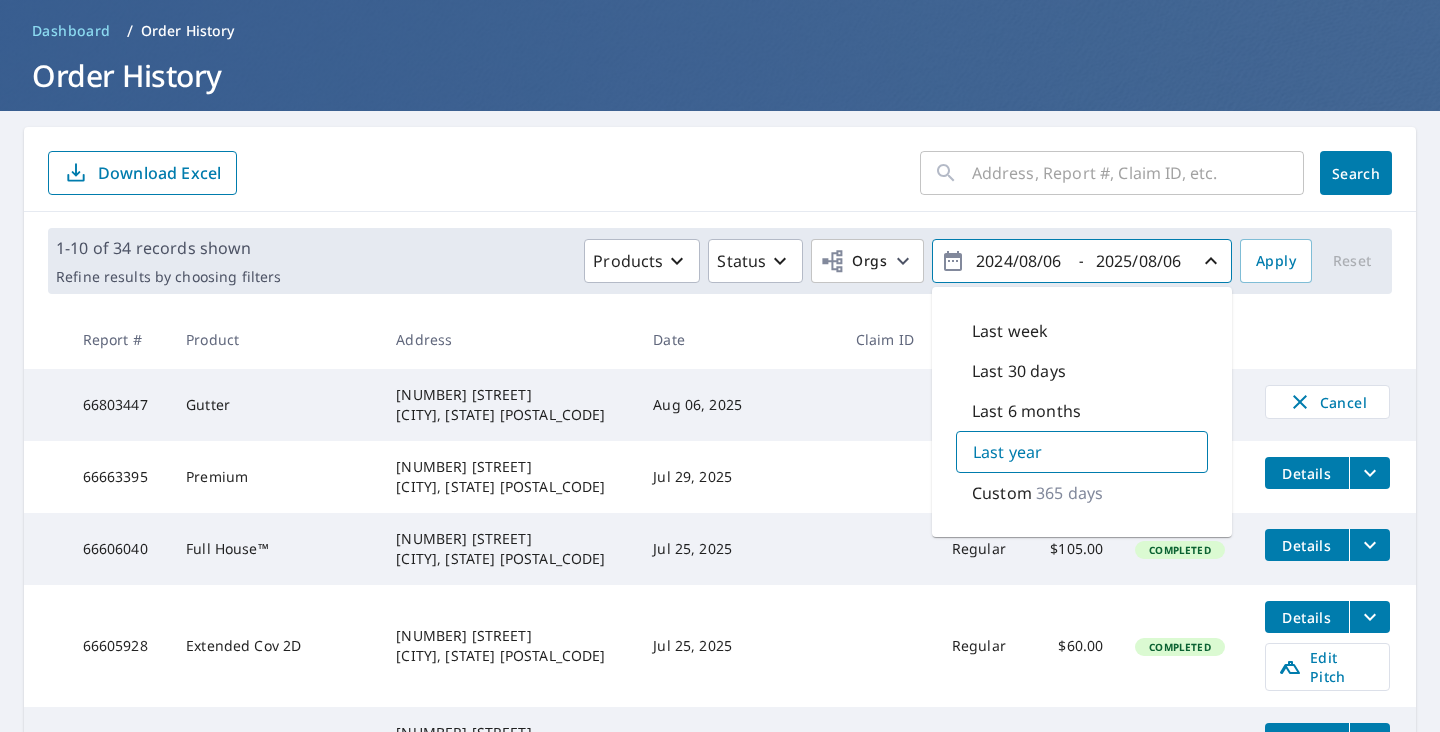 click at bounding box center [888, 405] 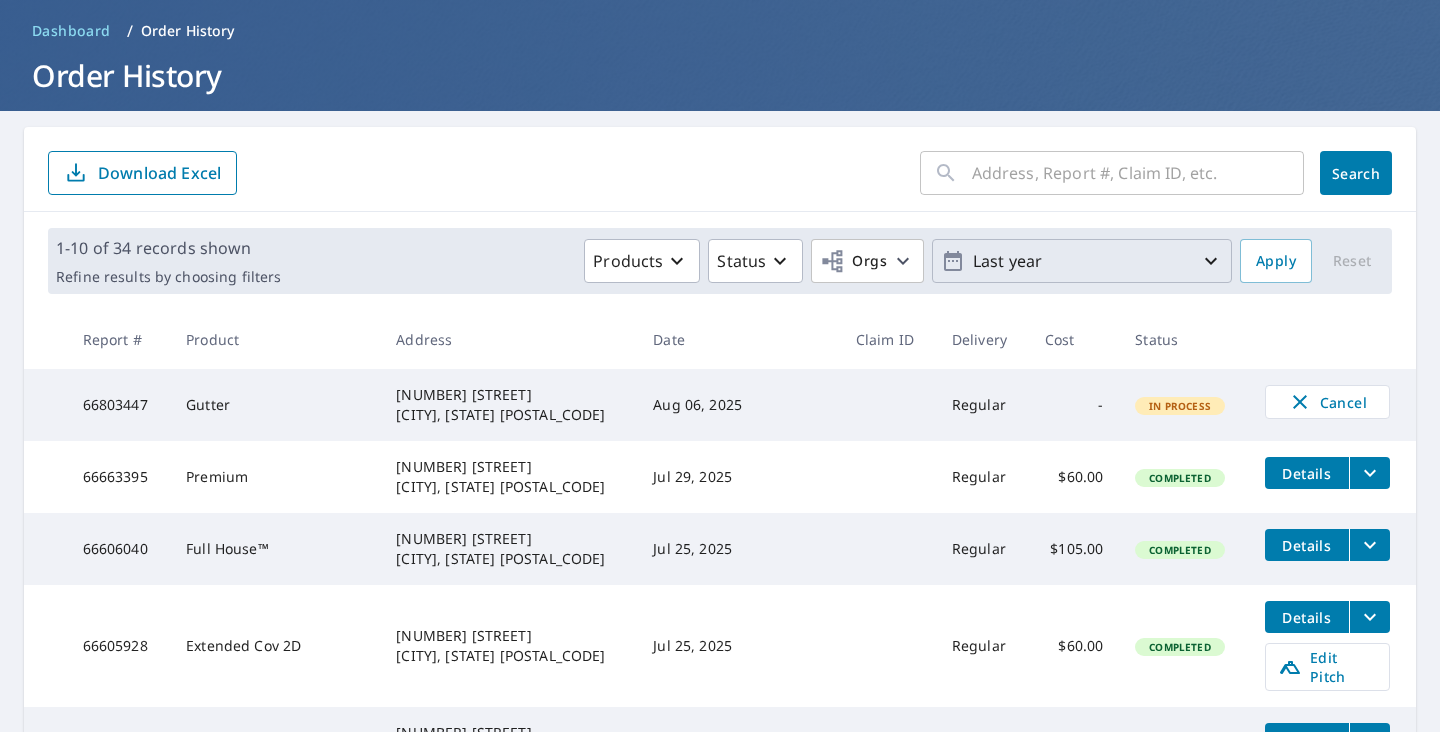 click 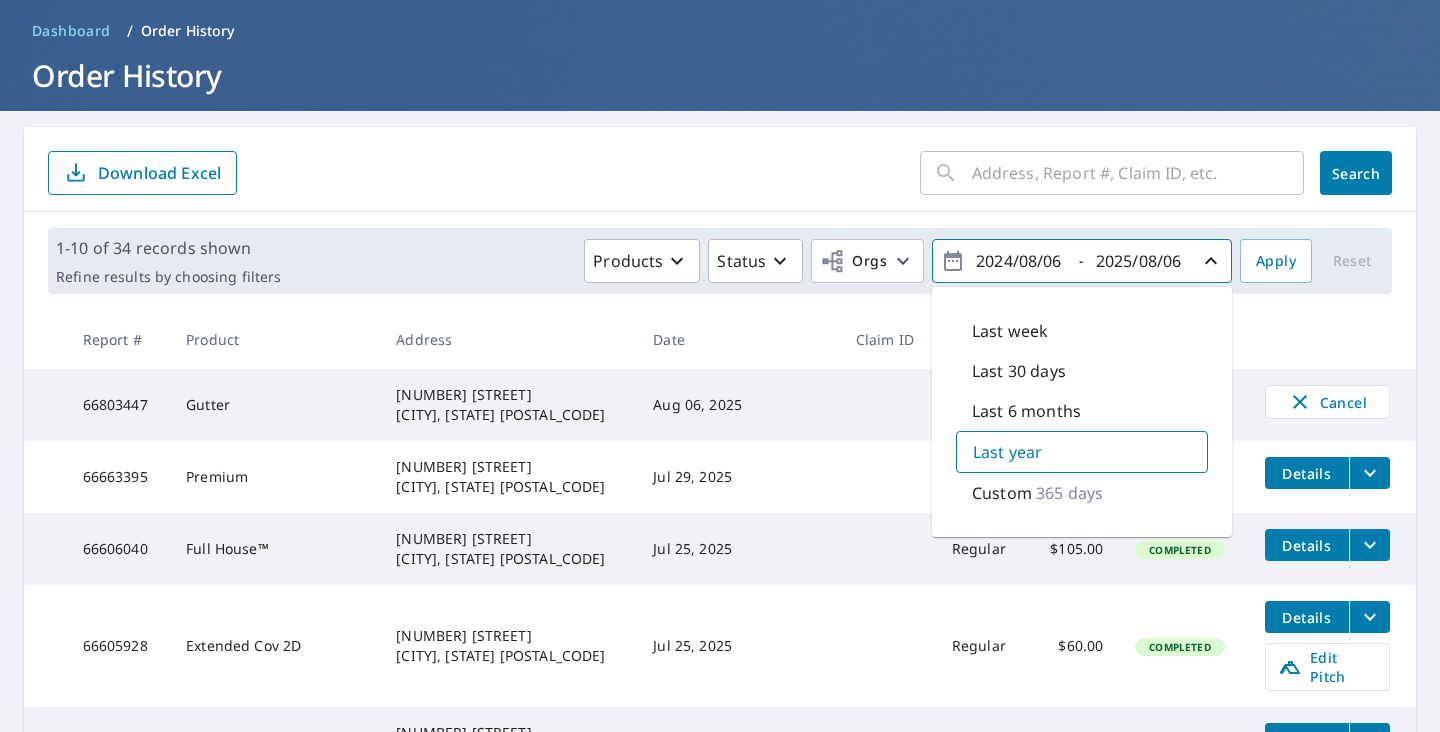 click on "2024/08/06" at bounding box center [1019, 261] 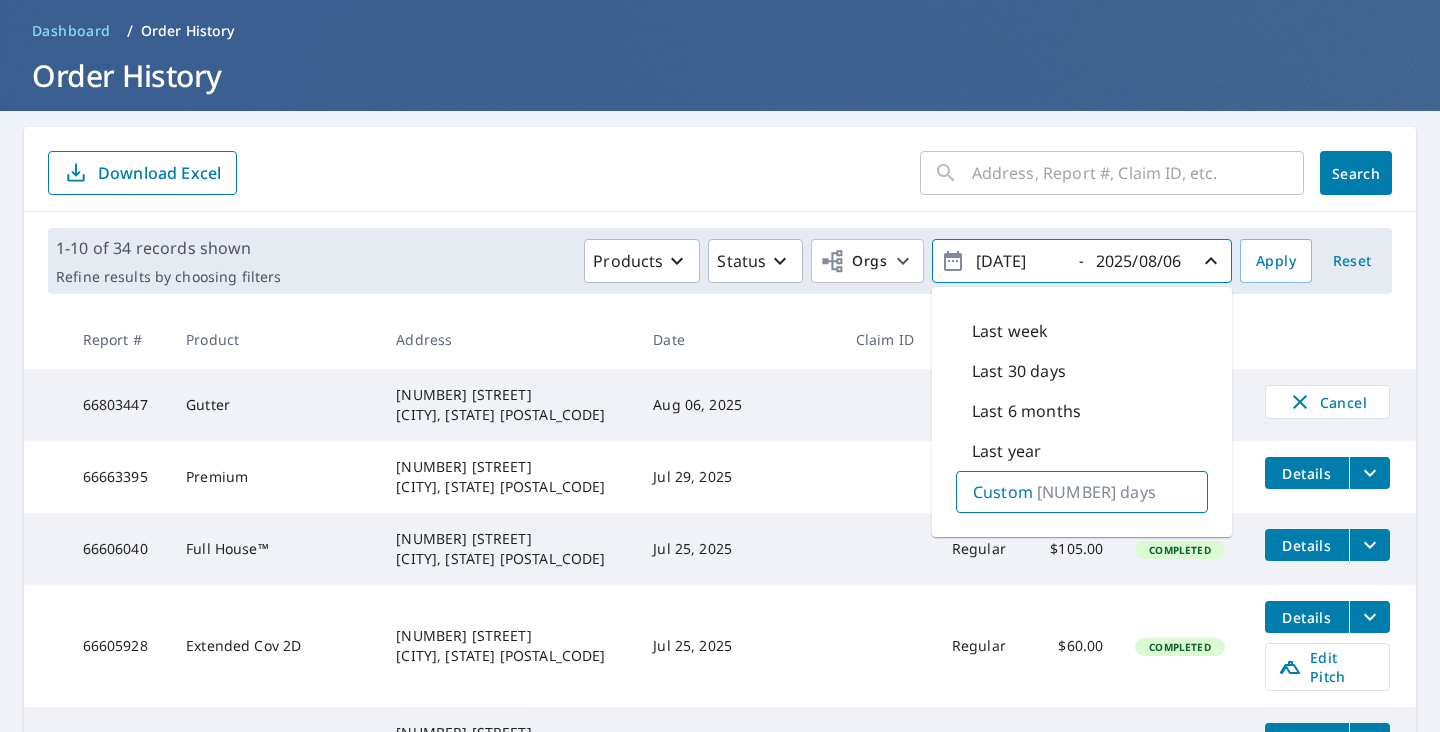 click on "2024/01/06" at bounding box center [1019, 261] 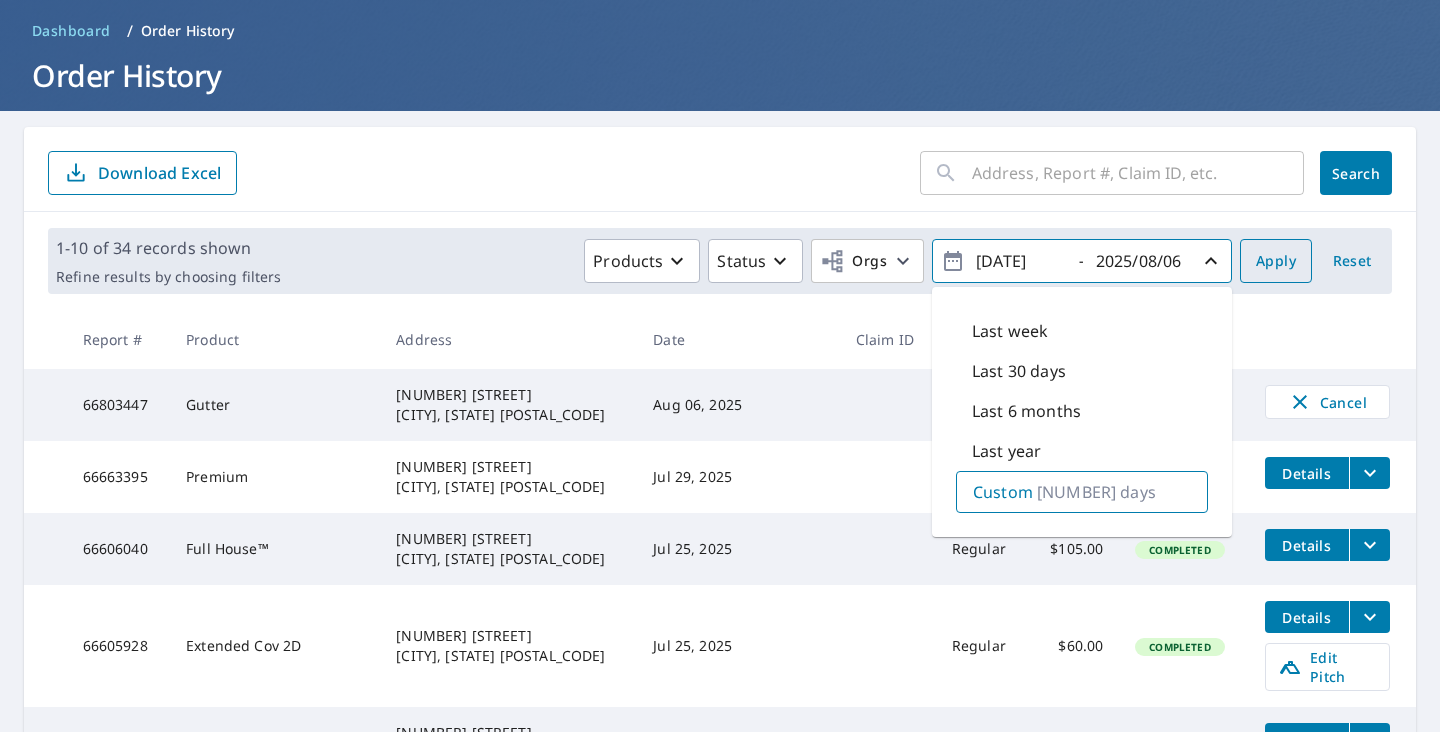 type on "2024/01/01" 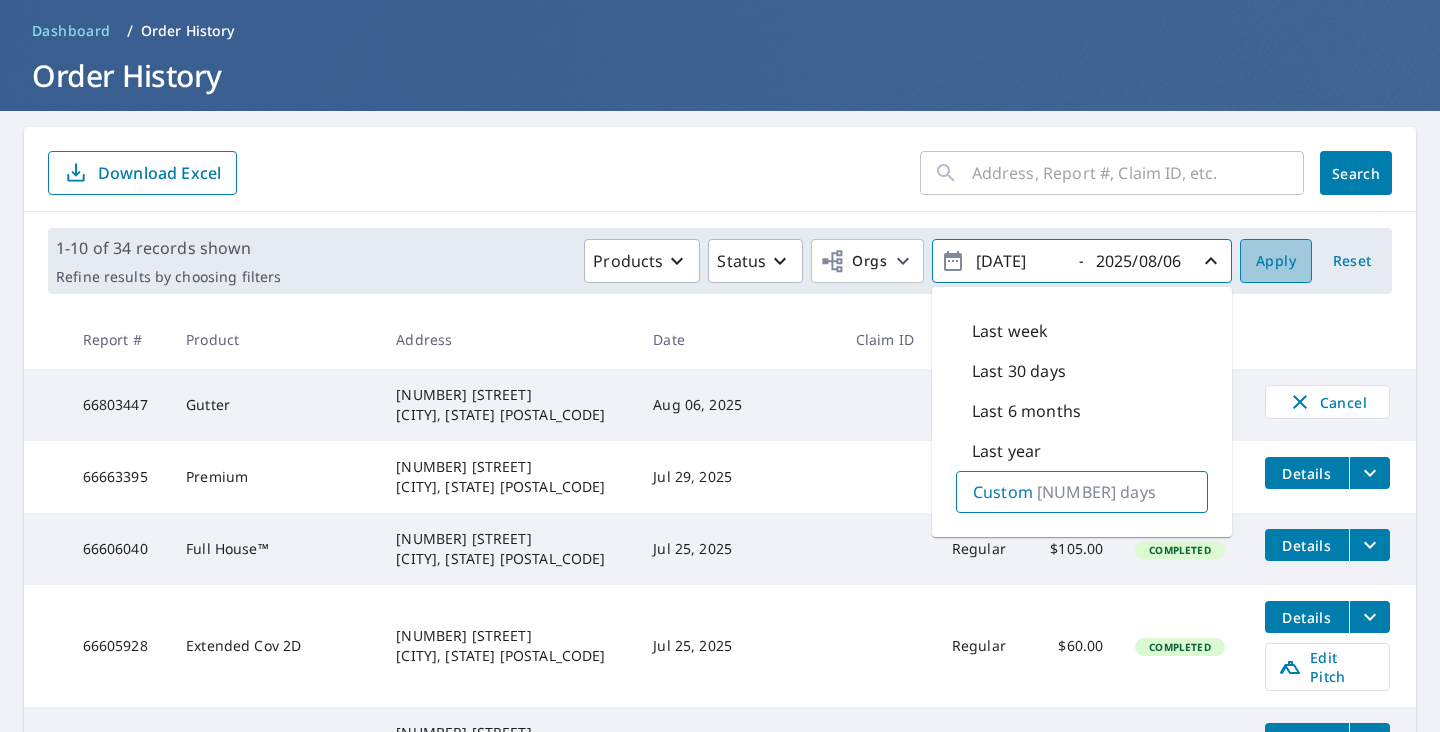 click on "Apply" at bounding box center [1276, 261] 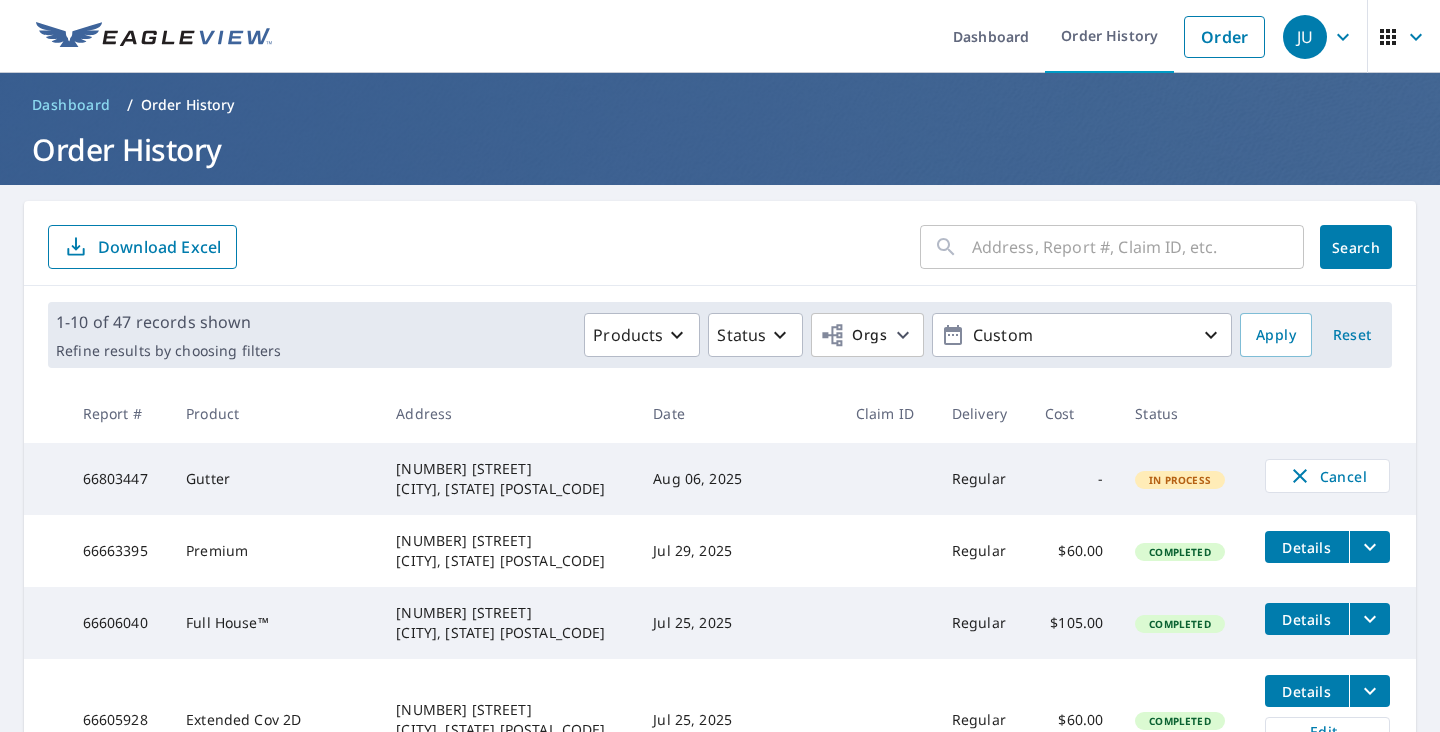 scroll, scrollTop: 0, scrollLeft: 0, axis: both 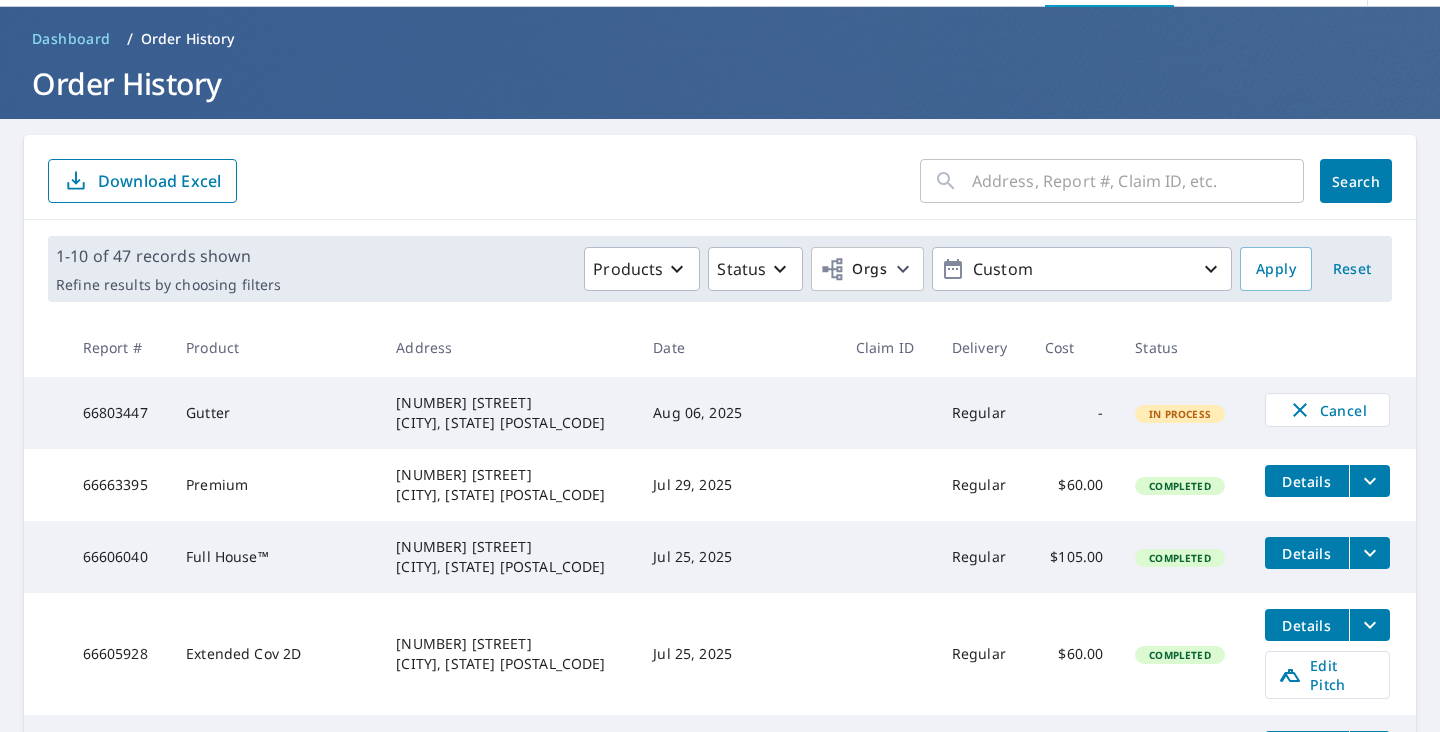 click at bounding box center [888, 485] 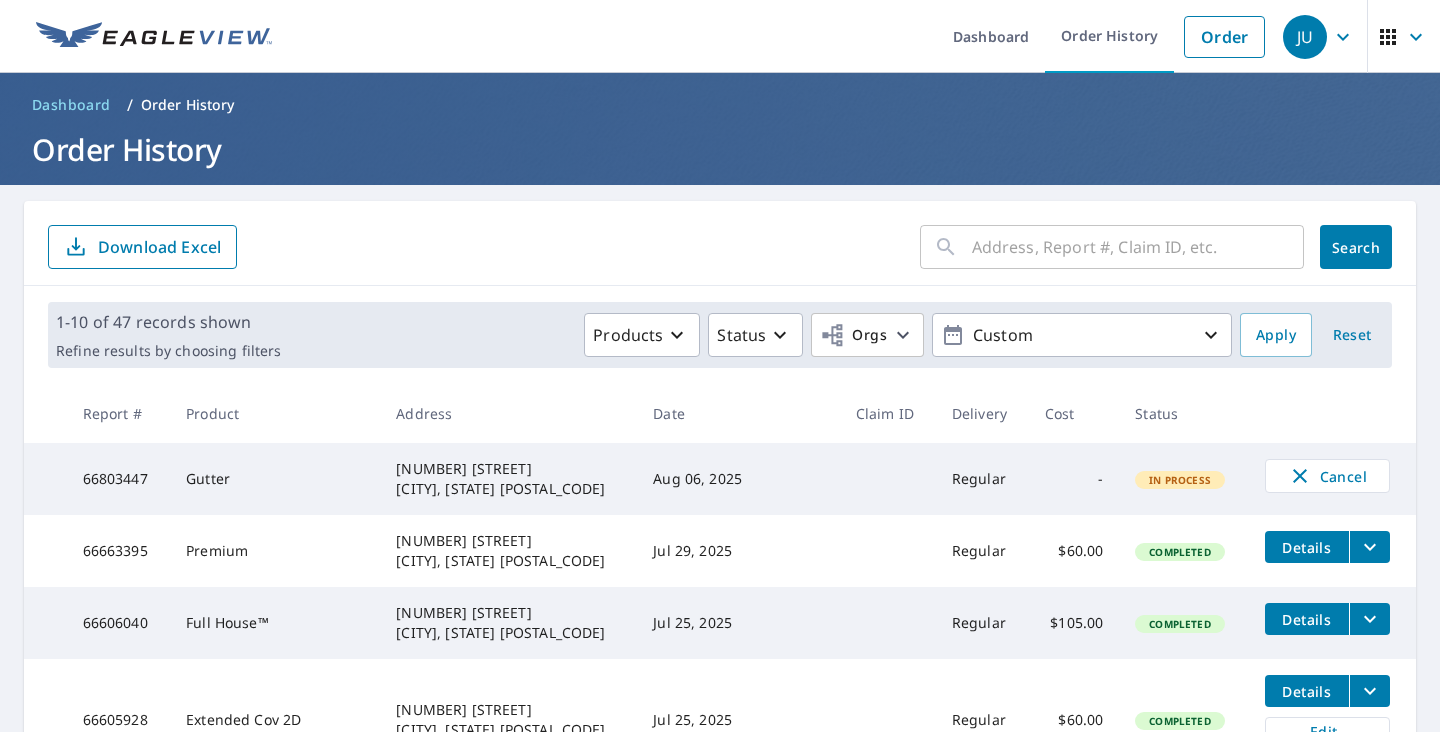scroll, scrollTop: 0, scrollLeft: 0, axis: both 